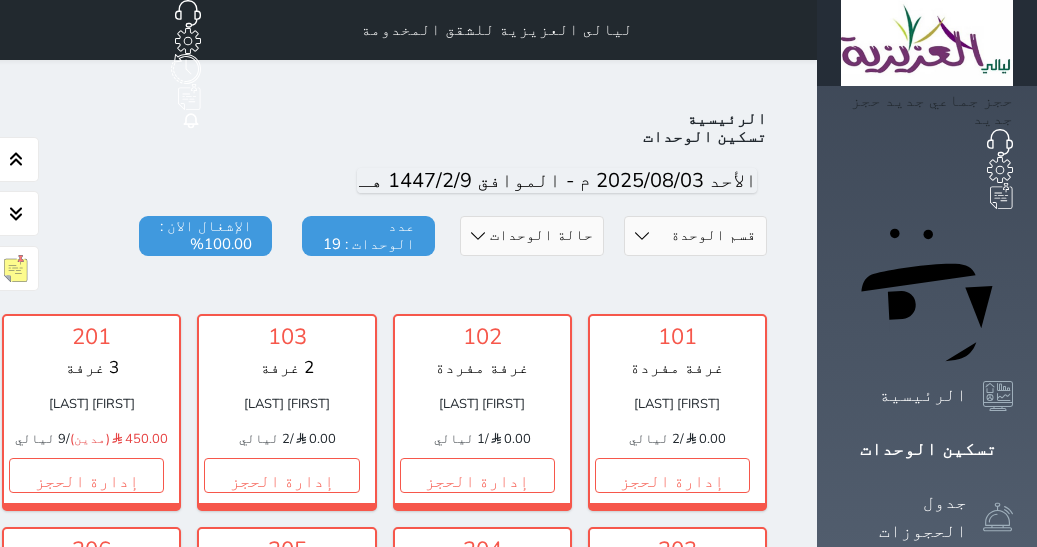 scroll, scrollTop: 0, scrollLeft: 0, axis: both 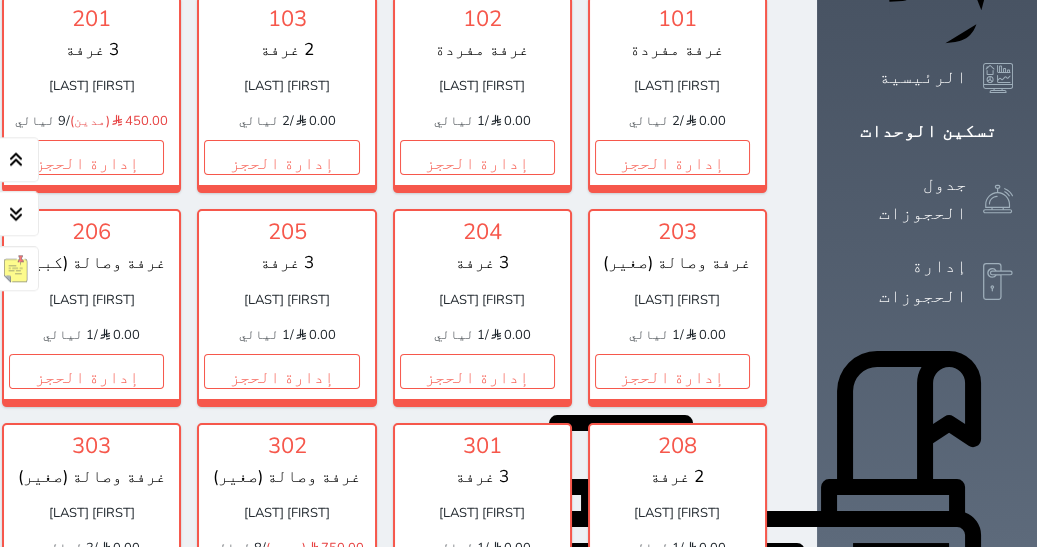 click on "إدارة الحجز" at bounding box center (-109, 157) 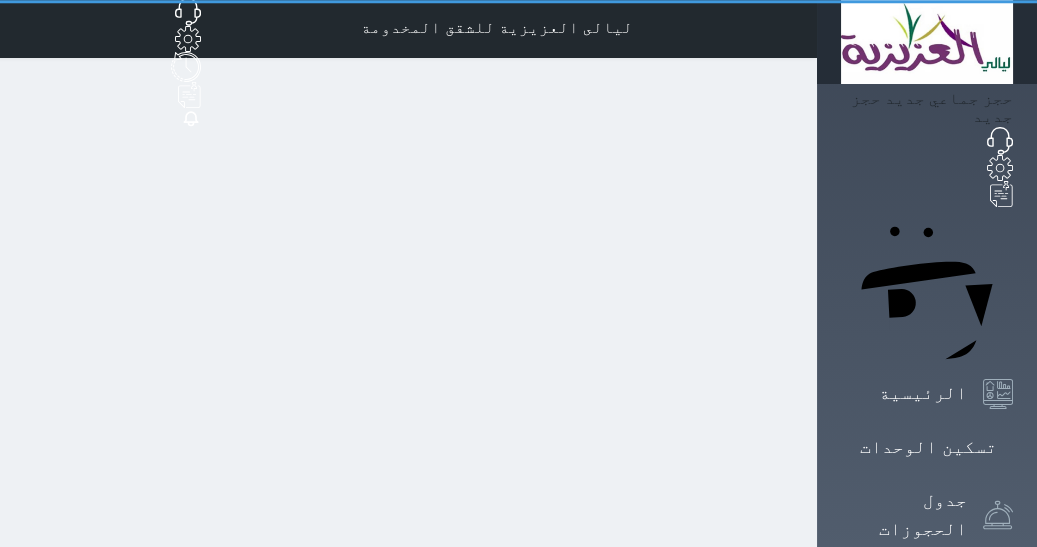 scroll, scrollTop: 0, scrollLeft: 0, axis: both 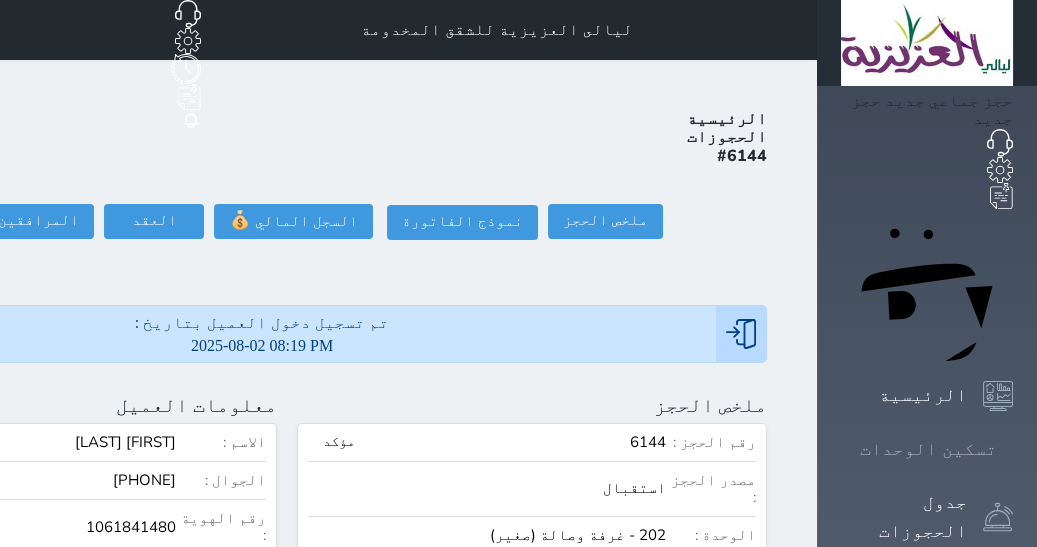 click at bounding box center [1013, 449] 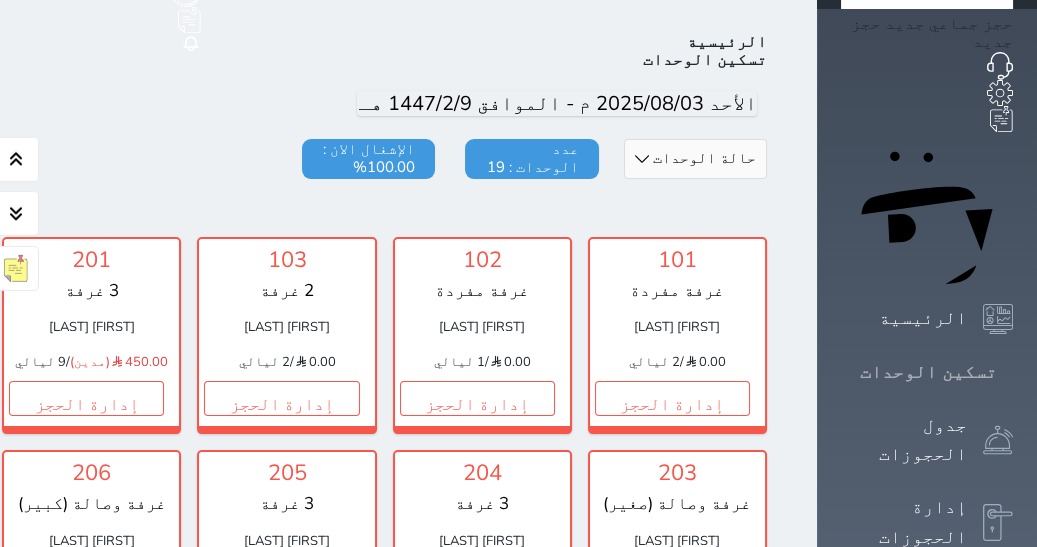 scroll, scrollTop: 77, scrollLeft: 0, axis: vertical 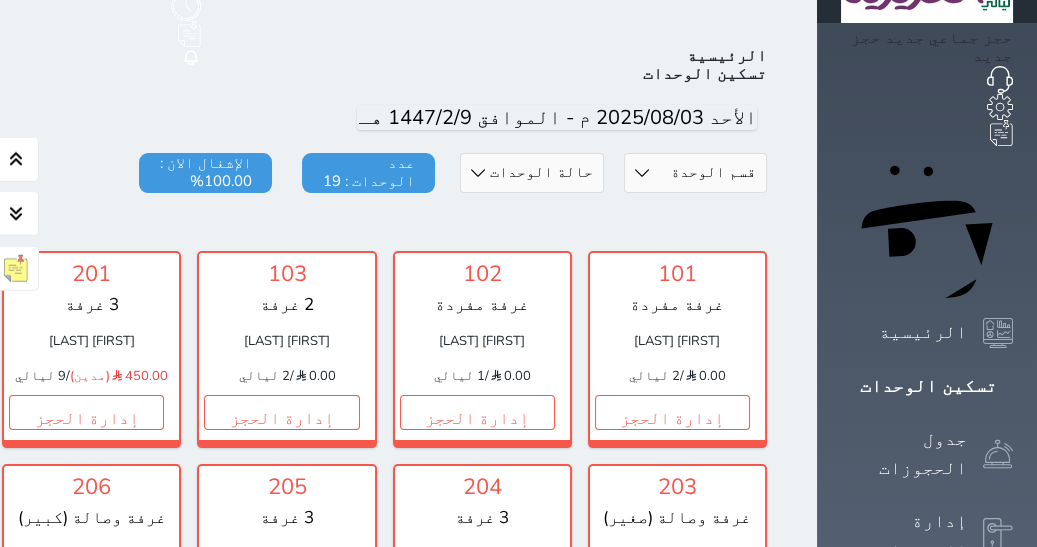 click at bounding box center (287, 223) 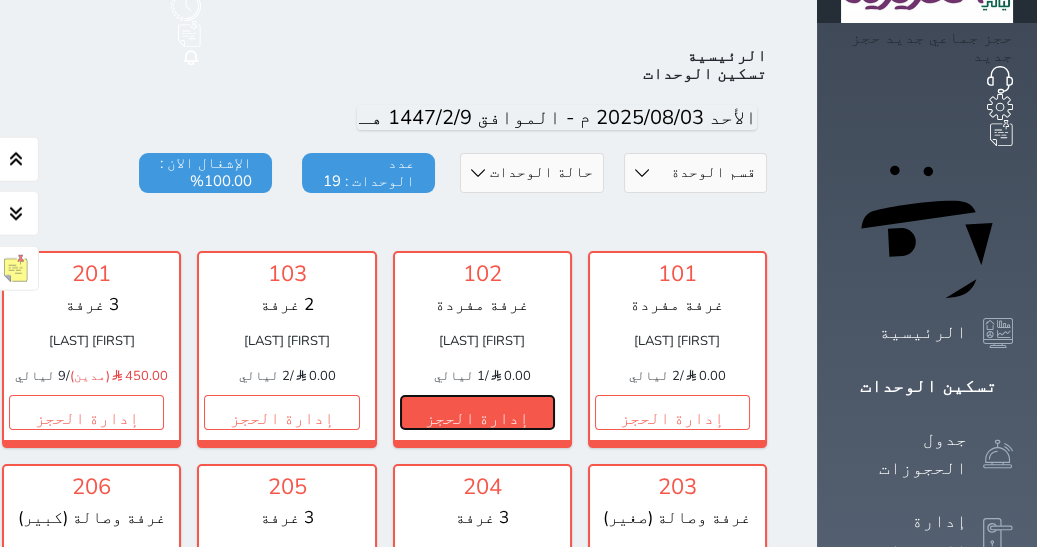 click on "إدارة الحجز" at bounding box center [477, 412] 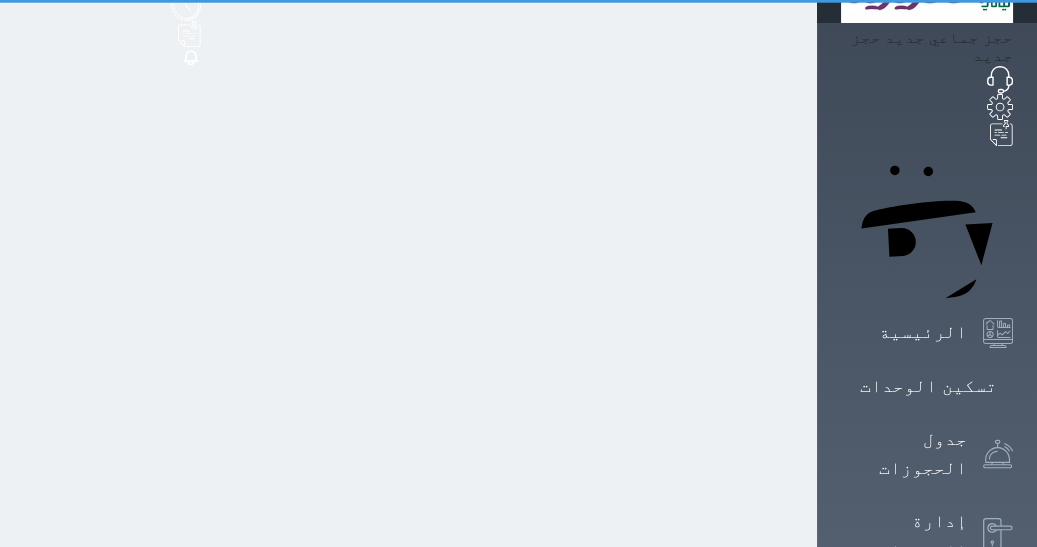 scroll, scrollTop: 0, scrollLeft: 0, axis: both 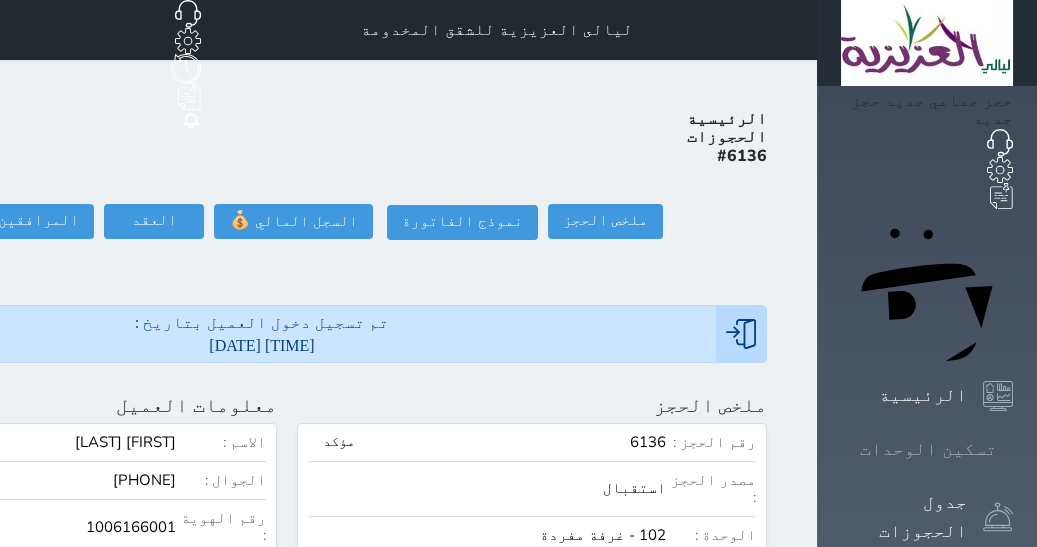 click on "تسكين الوحدات" at bounding box center (928, 449) 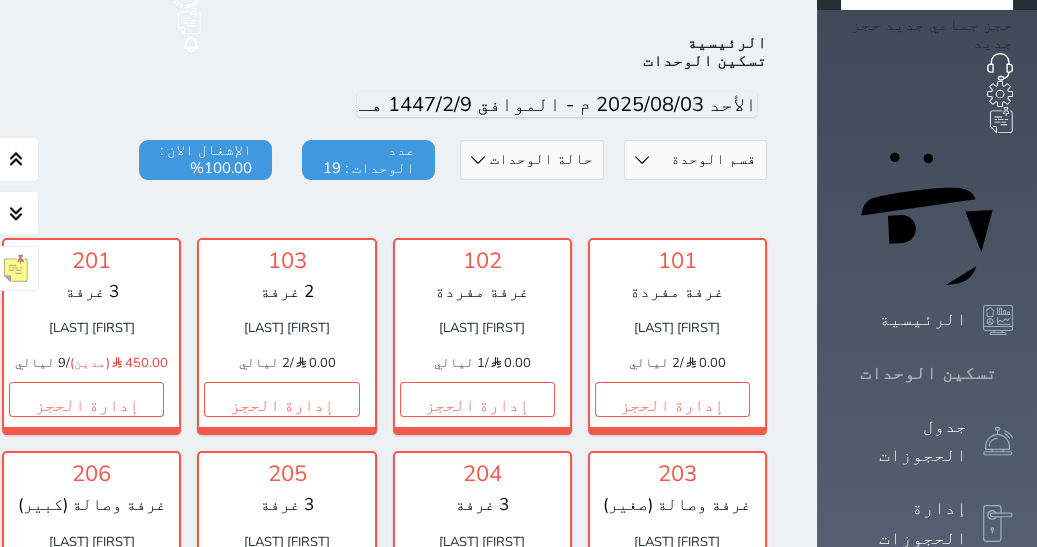 scroll, scrollTop: 77, scrollLeft: 0, axis: vertical 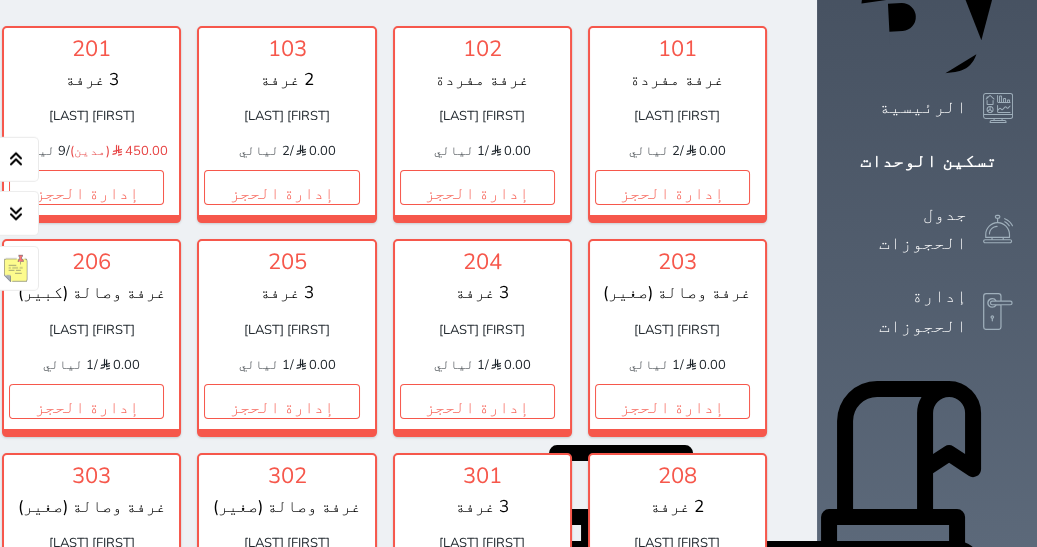 click on "إدارة الحجز" at bounding box center [-109, 187] 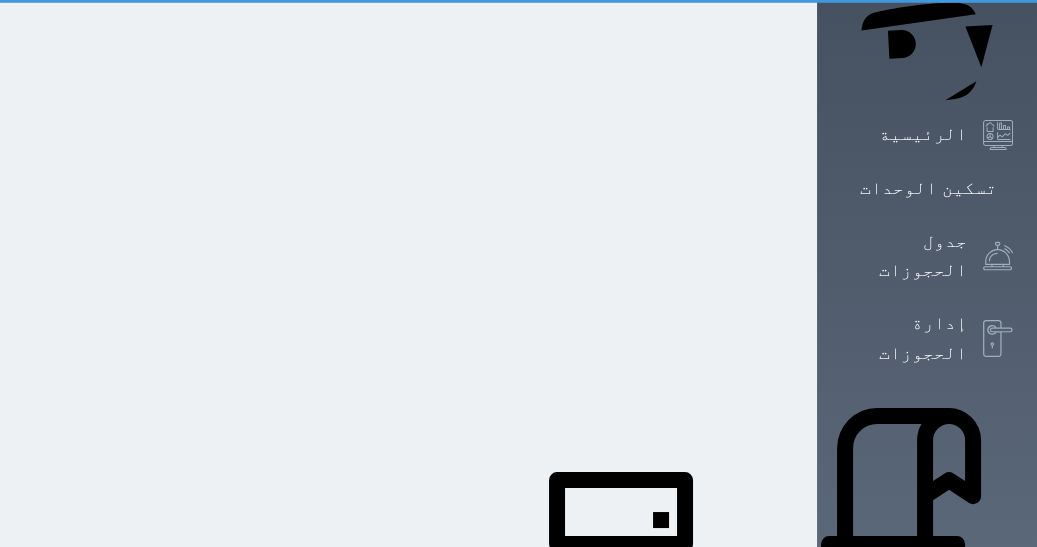 scroll, scrollTop: 0, scrollLeft: 0, axis: both 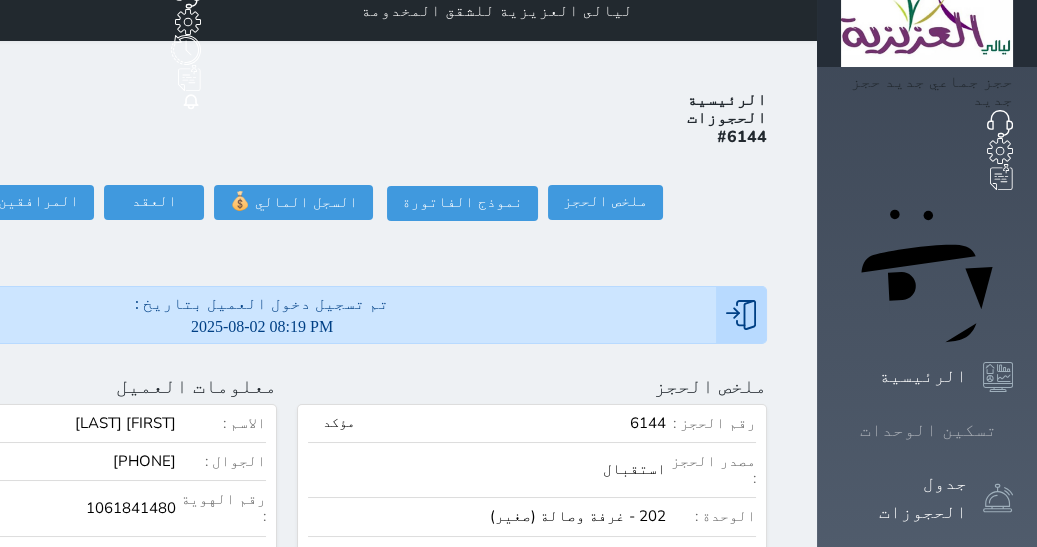 click at bounding box center (1013, 430) 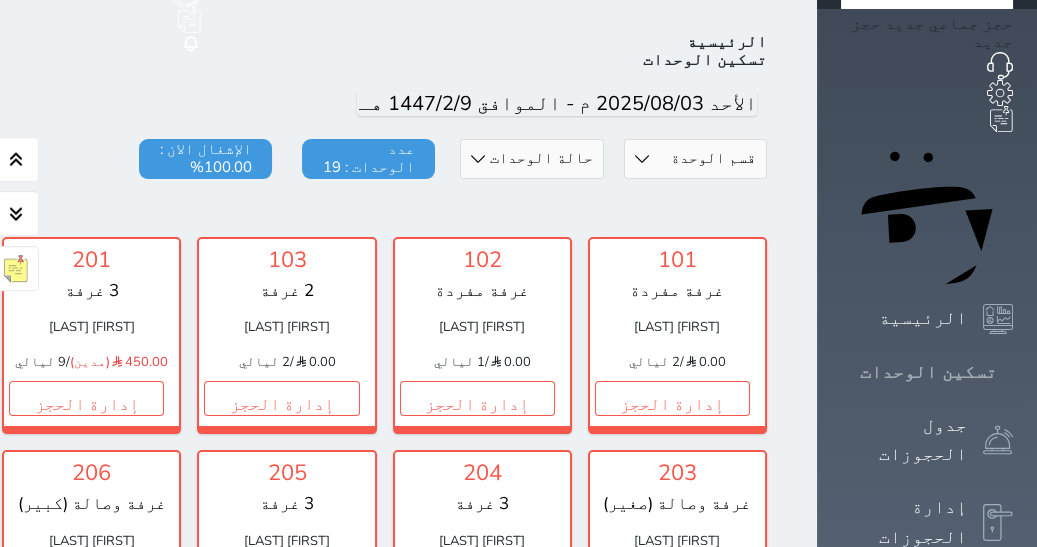 scroll, scrollTop: 77, scrollLeft: 0, axis: vertical 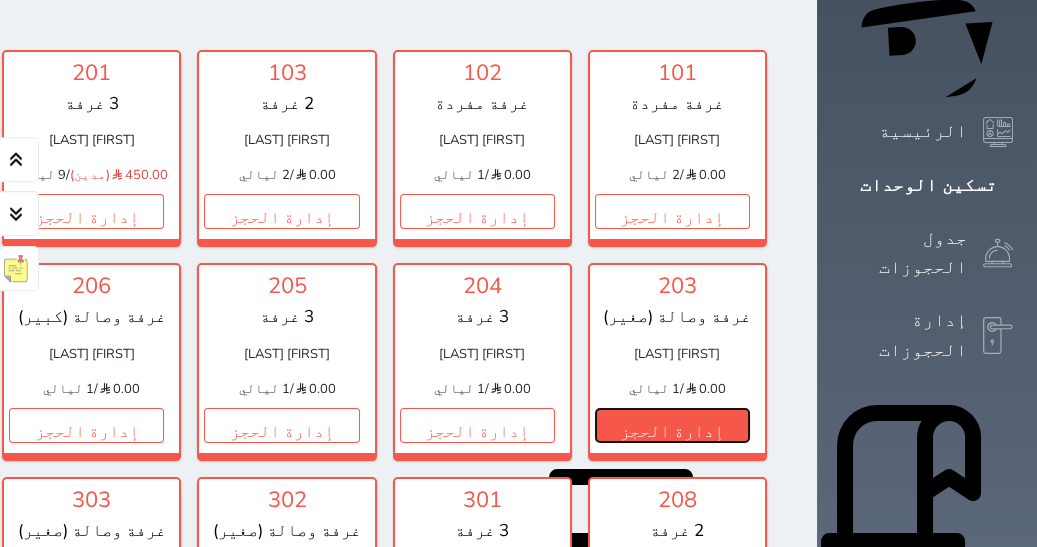 click on "إدارة الحجز" at bounding box center [672, 425] 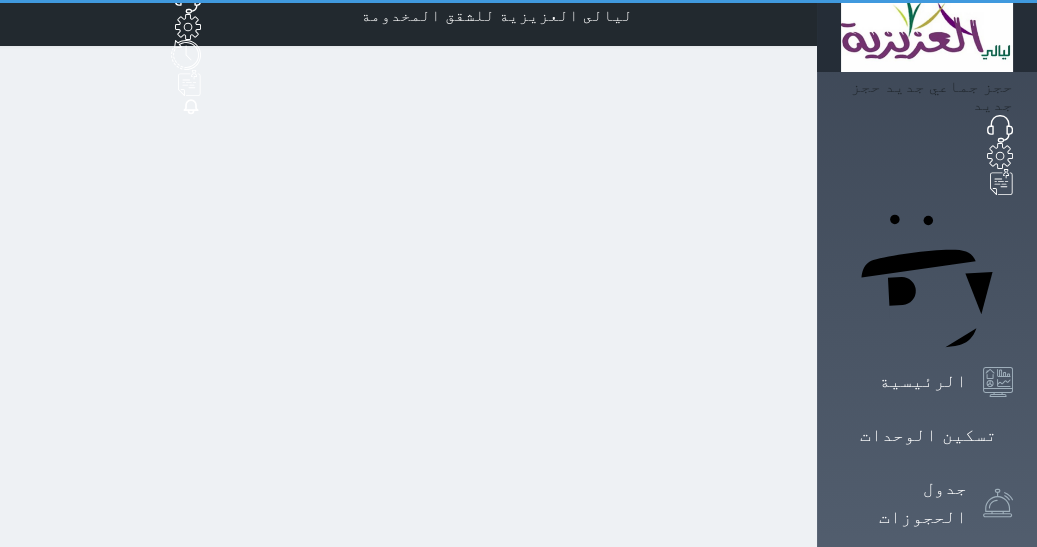 scroll, scrollTop: 0, scrollLeft: 0, axis: both 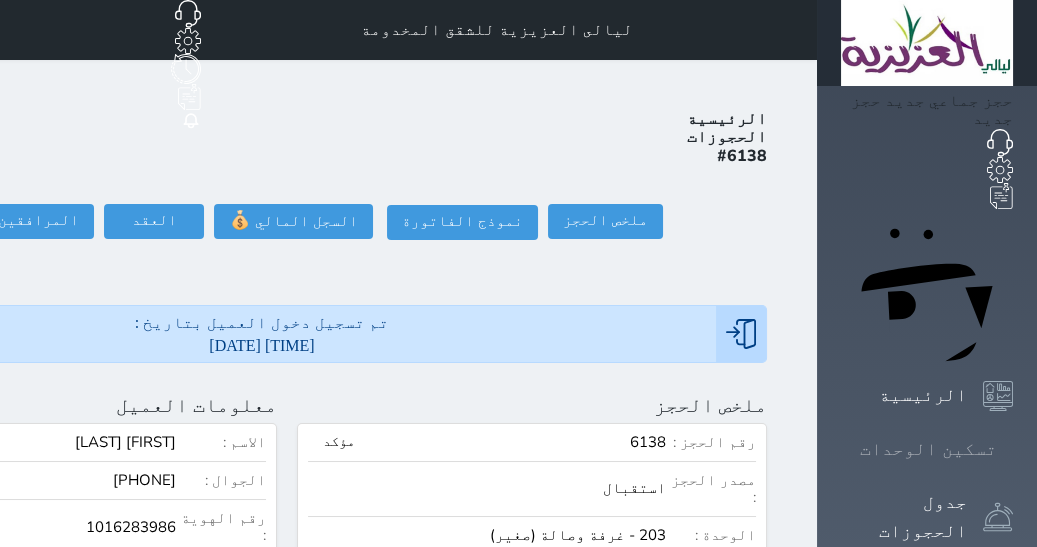 click on "تسكين الوحدات" at bounding box center (928, 449) 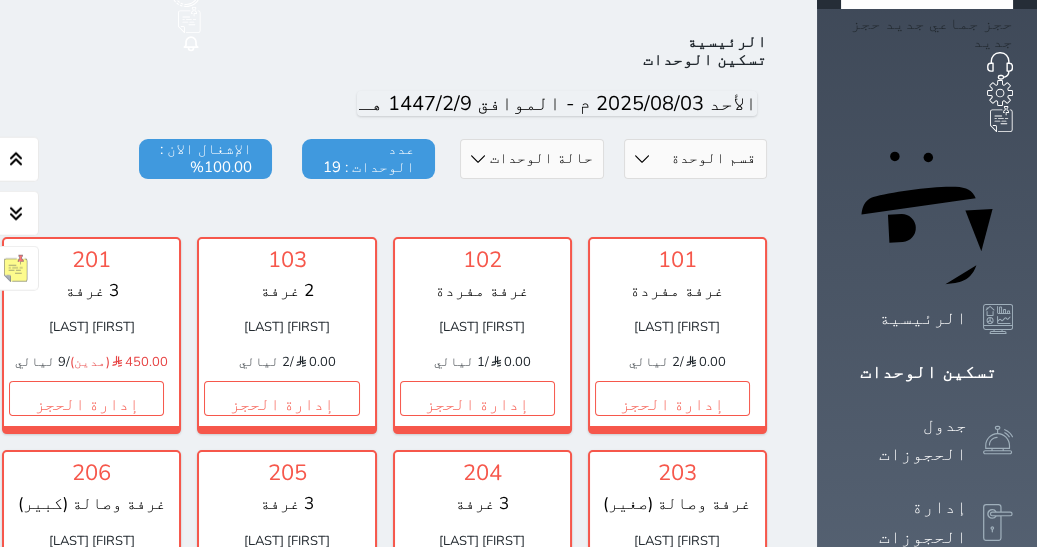 scroll, scrollTop: 77, scrollLeft: 0, axis: vertical 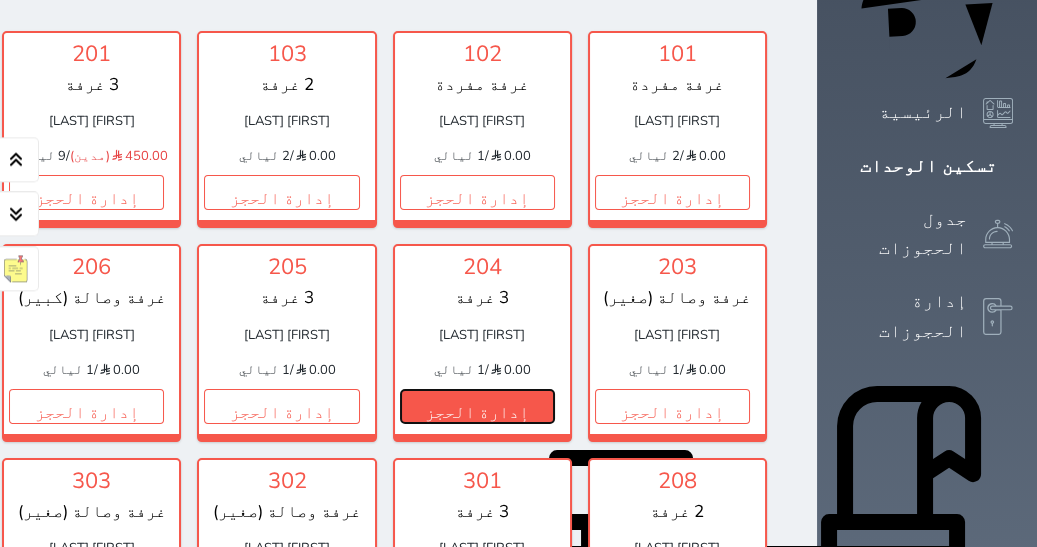click on "إدارة الحجز" at bounding box center [477, 406] 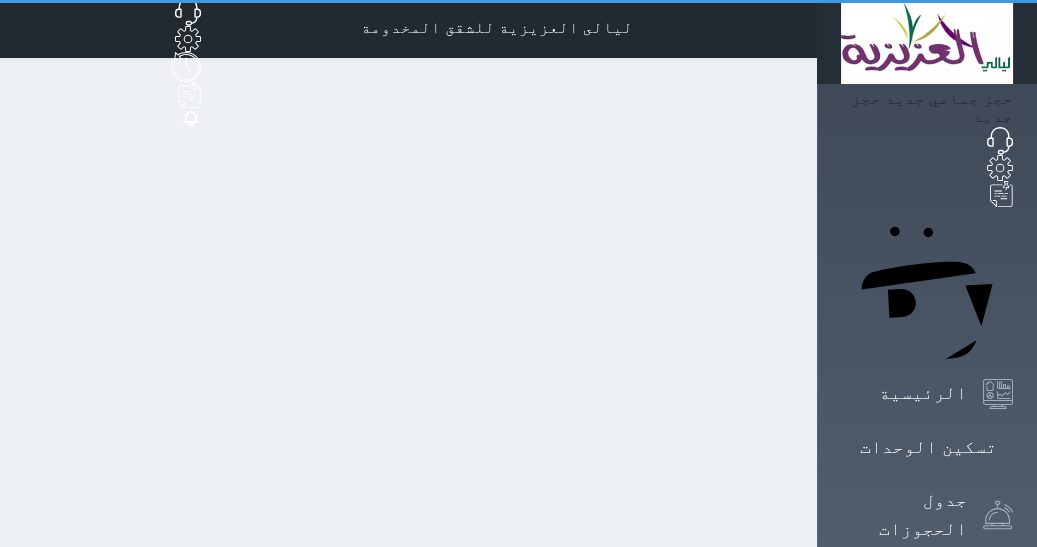 scroll, scrollTop: 0, scrollLeft: 0, axis: both 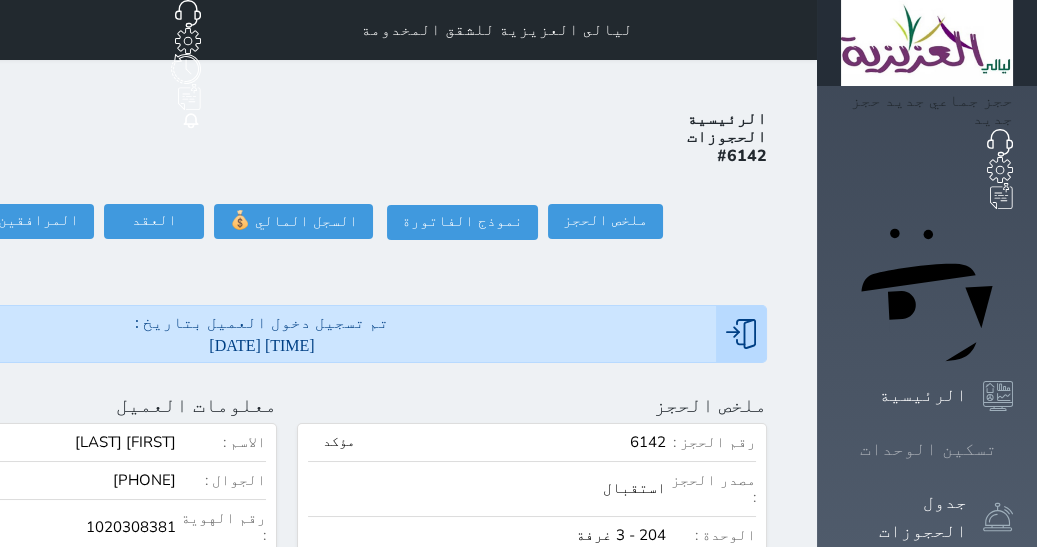 click on "تسكين الوحدات" at bounding box center (928, 449) 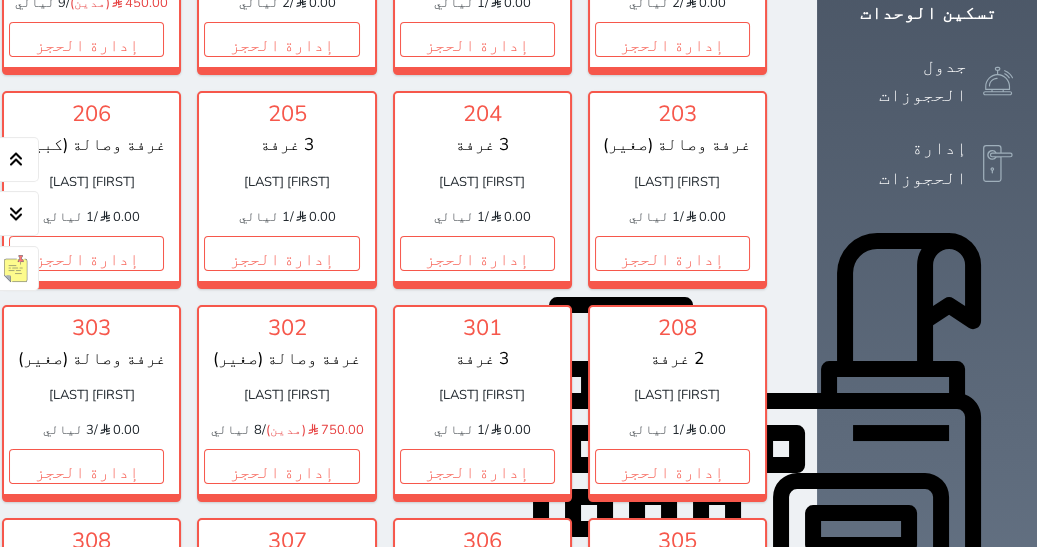 scroll, scrollTop: 411, scrollLeft: 0, axis: vertical 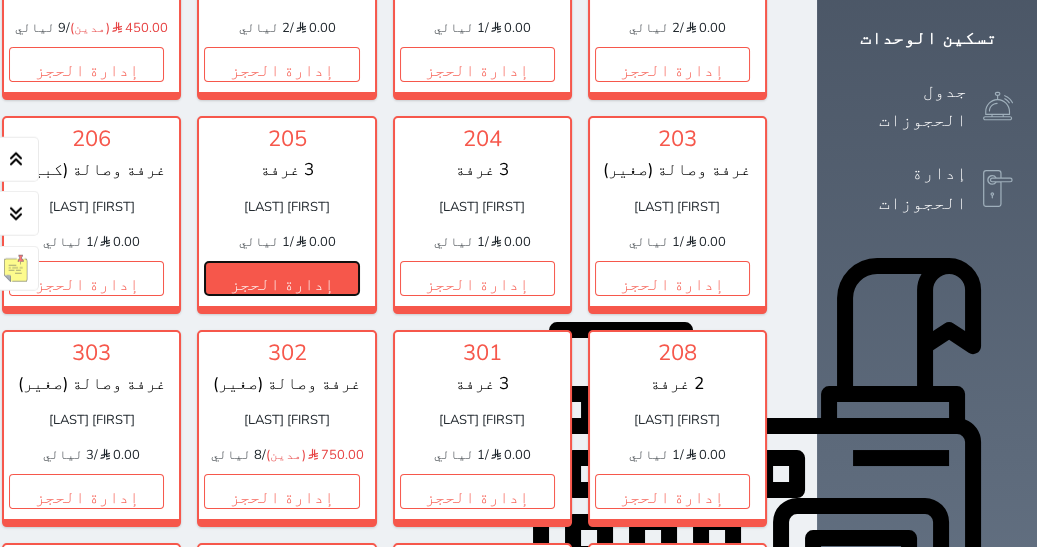 click on "إدارة الحجز" at bounding box center [281, 278] 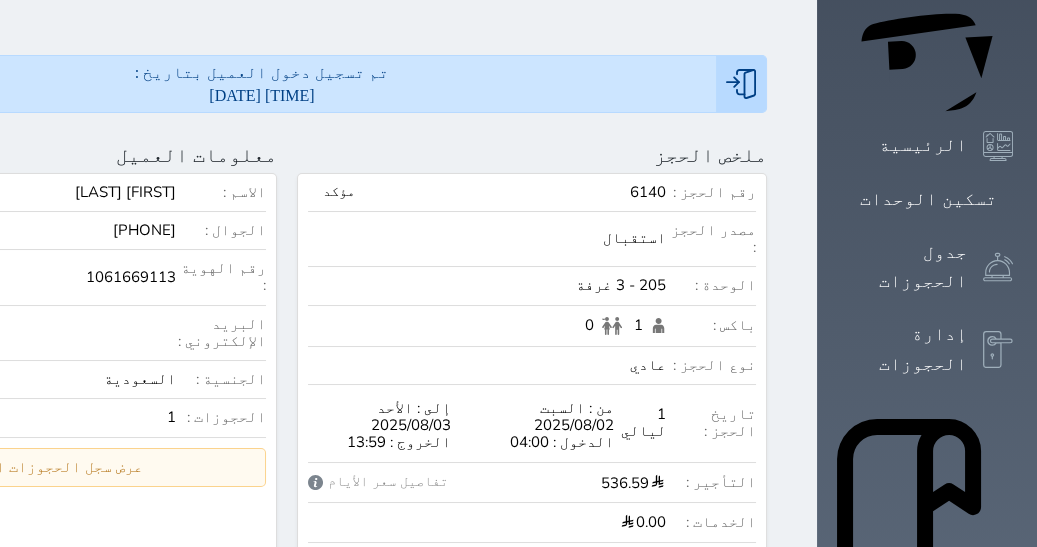 scroll, scrollTop: 0, scrollLeft: 0, axis: both 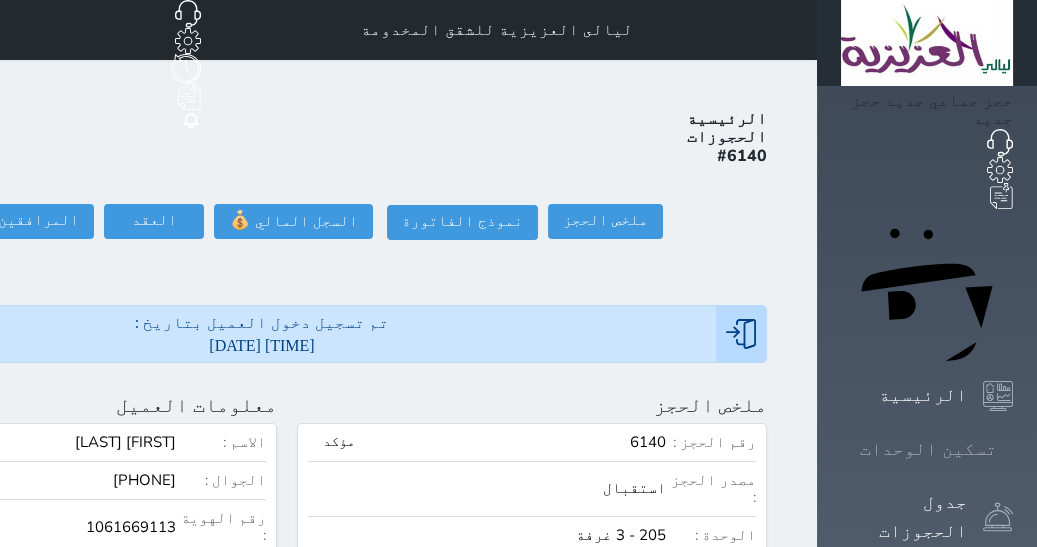 click on "تسكين الوحدات" at bounding box center [928, 449] 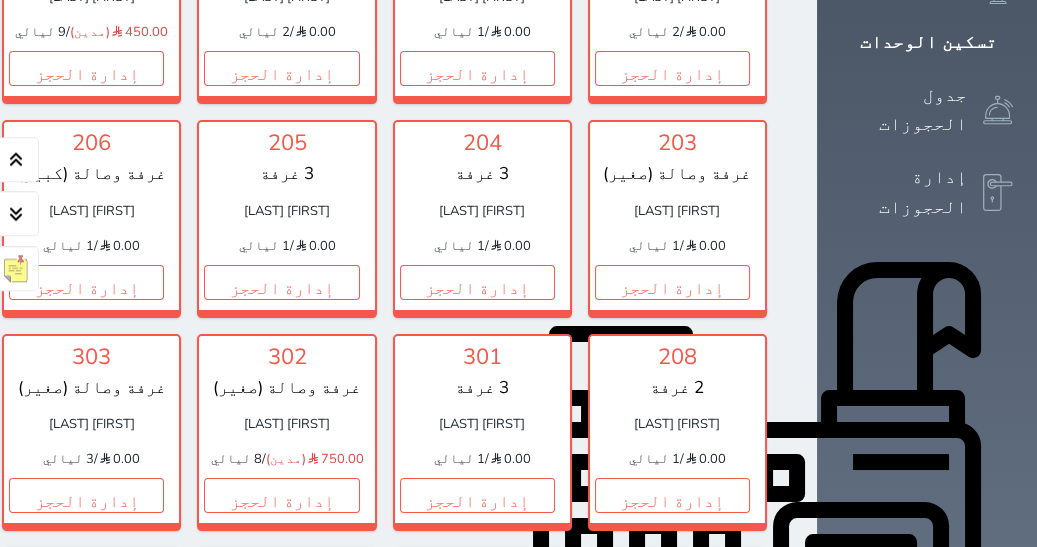 scroll, scrollTop: 416, scrollLeft: 0, axis: vertical 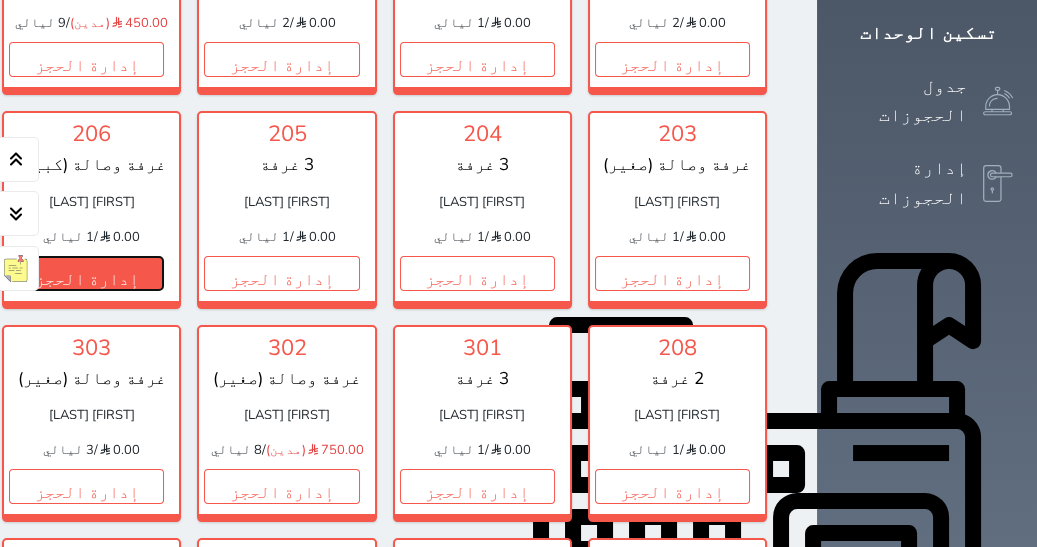 click on "إدارة الحجز" at bounding box center [86, 273] 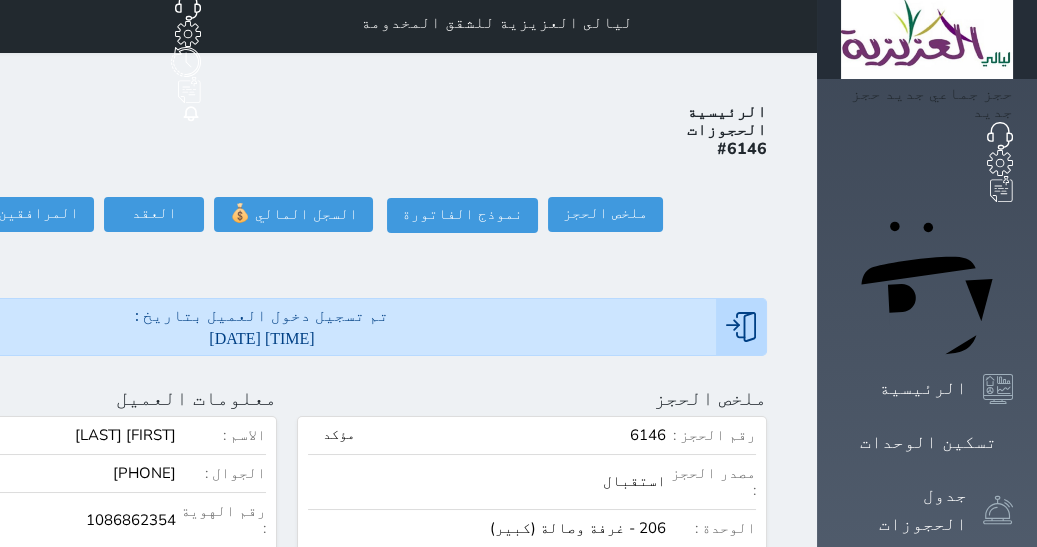 scroll, scrollTop: 0, scrollLeft: 0, axis: both 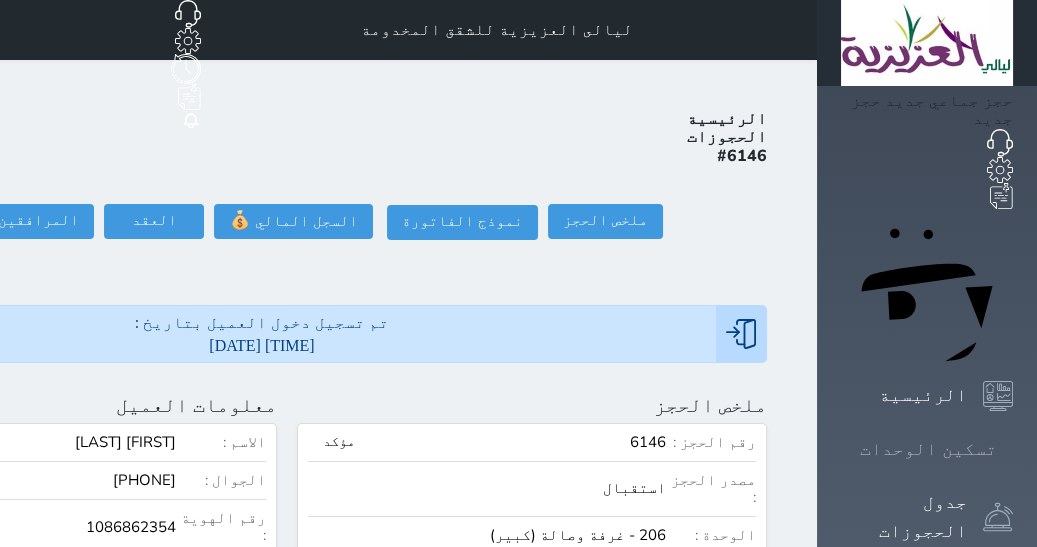 click on "تسكين الوحدات" at bounding box center [928, 449] 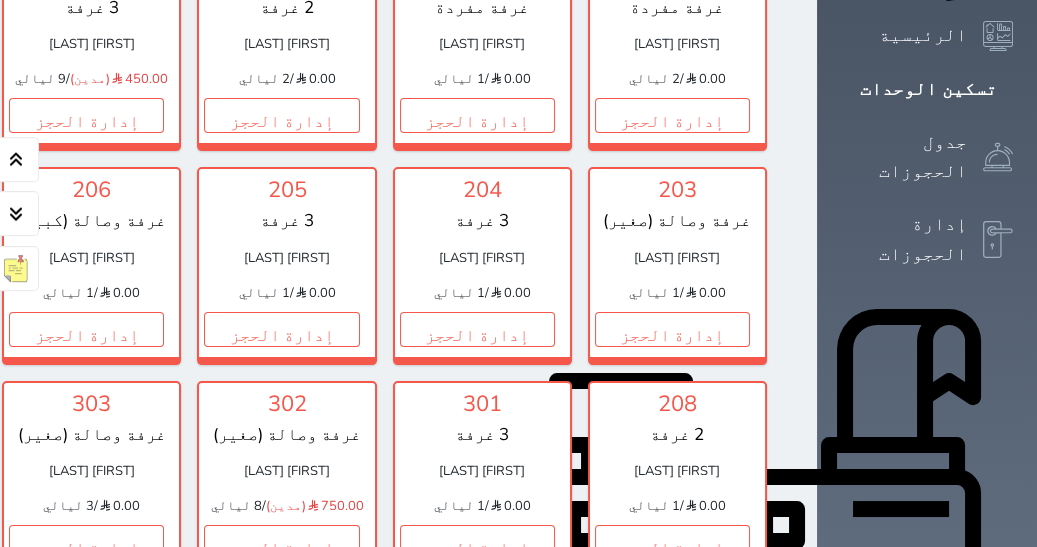 scroll, scrollTop: 426, scrollLeft: 0, axis: vertical 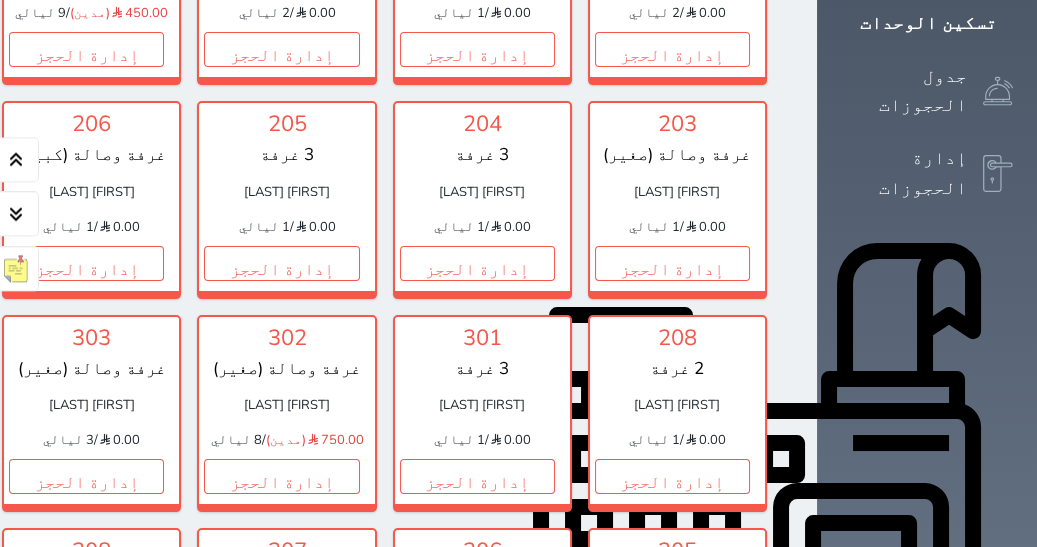 click on "إدارة الحجز" at bounding box center (-109, 263) 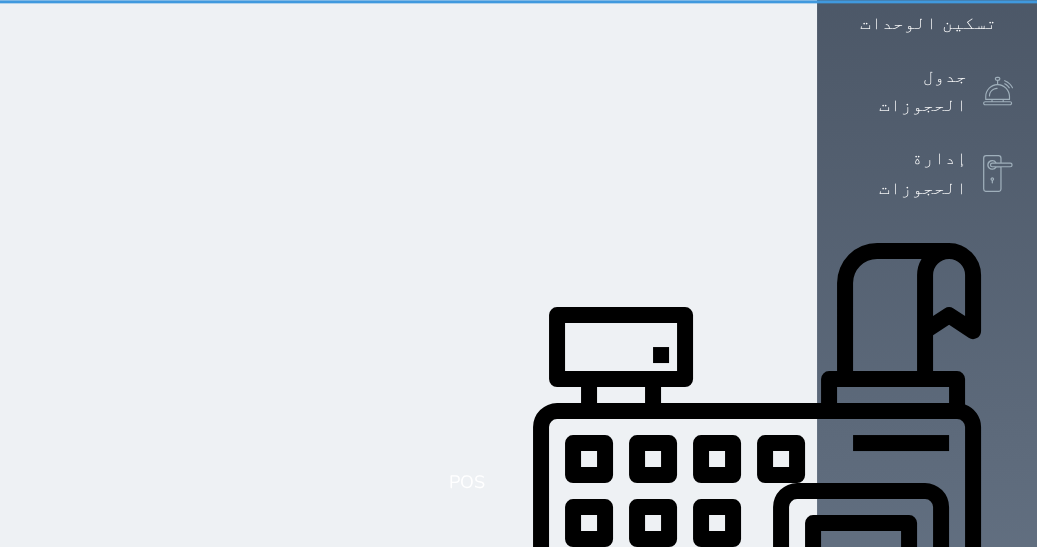 scroll 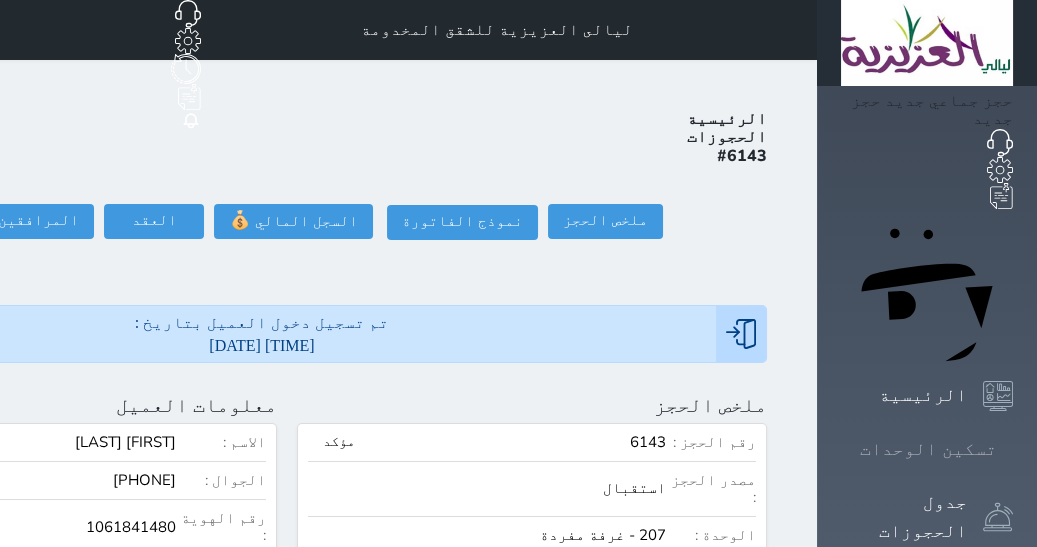click on "تسكين الوحدات" at bounding box center [928, 449] 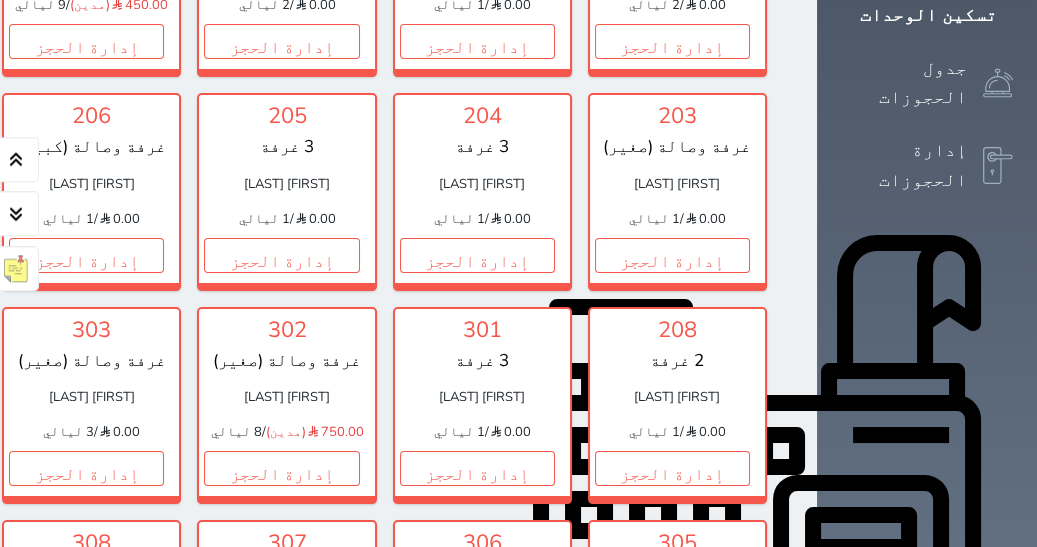 scroll, scrollTop: 438, scrollLeft: 0, axis: vertical 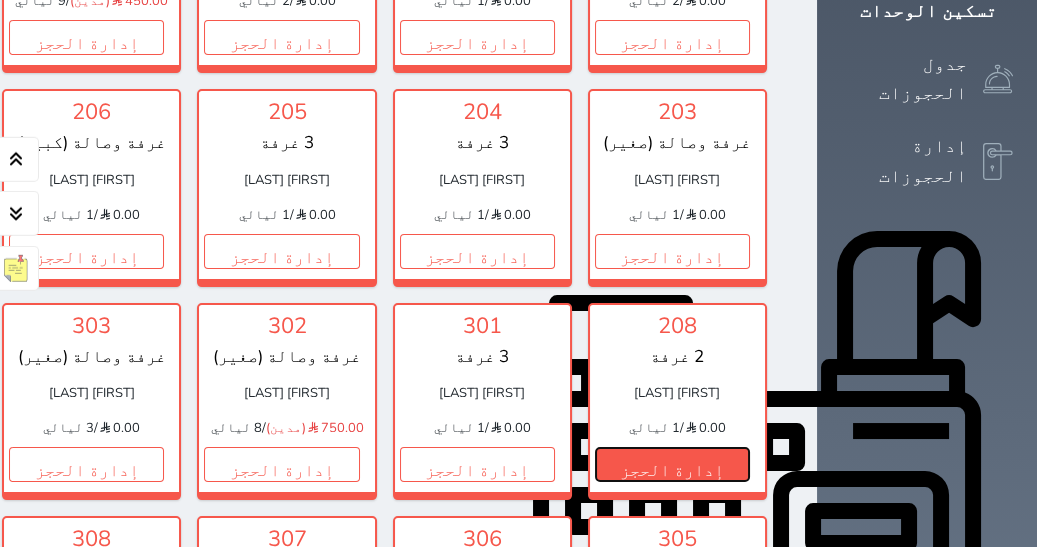 click on "إدارة الحجز" at bounding box center [672, 464] 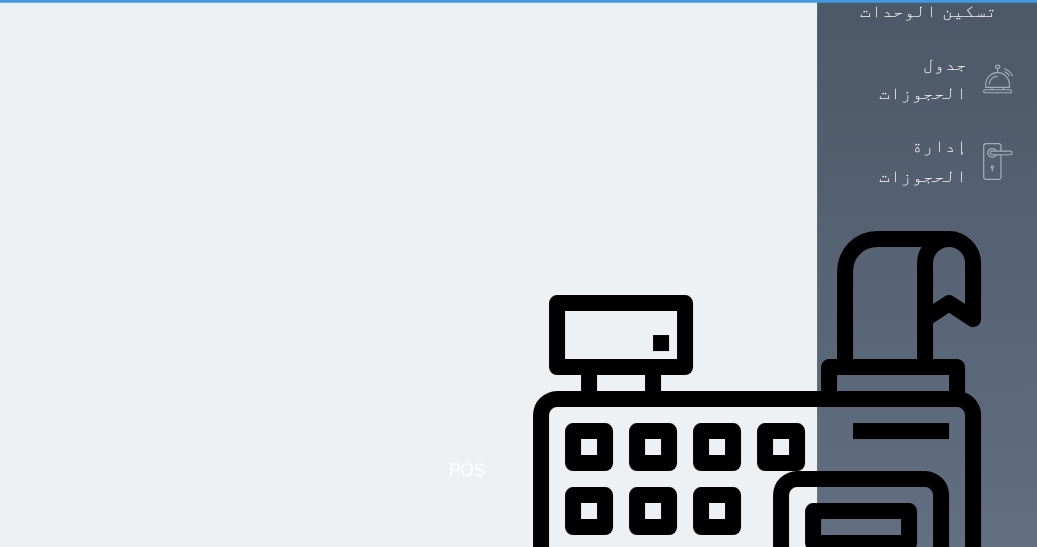 scroll, scrollTop: 0, scrollLeft: 0, axis: both 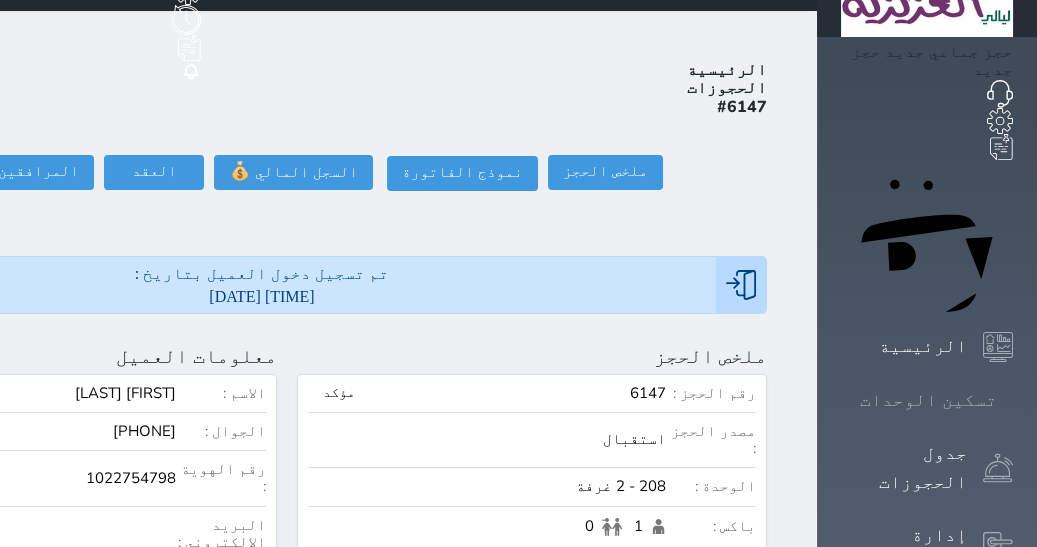 click on "تسكين الوحدات" at bounding box center (928, 400) 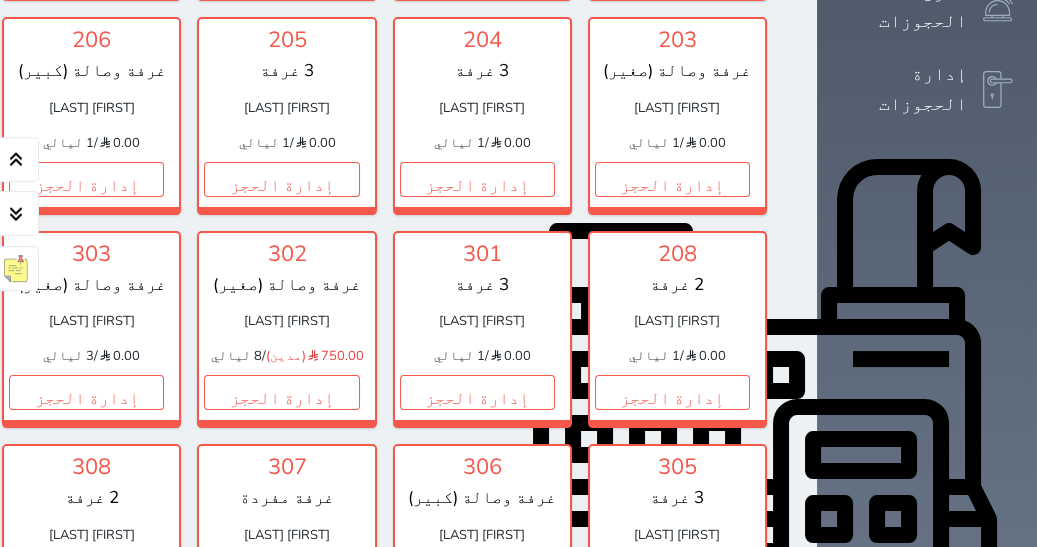 scroll, scrollTop: 519, scrollLeft: 0, axis: vertical 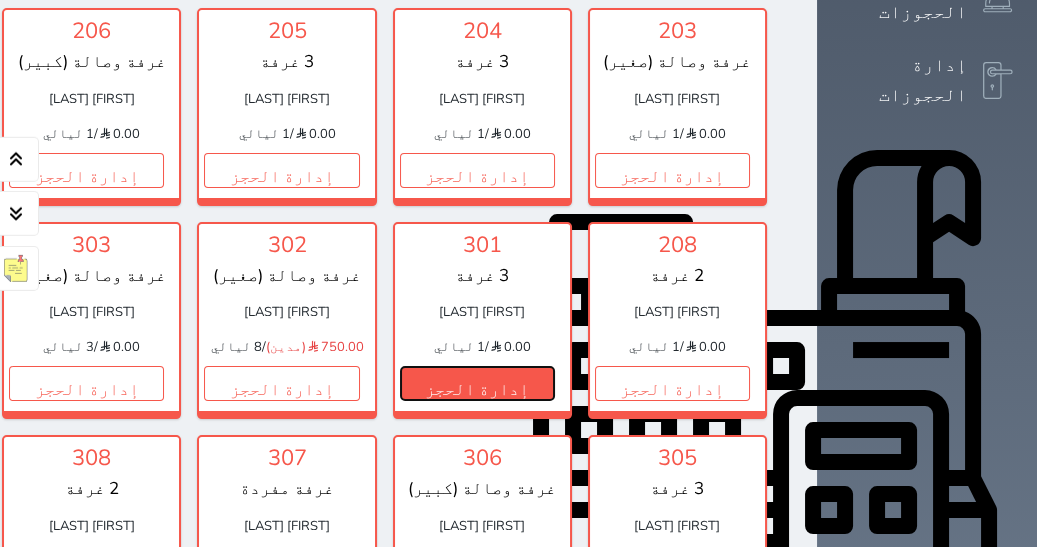 click on "إدارة الحجز" at bounding box center (477, 383) 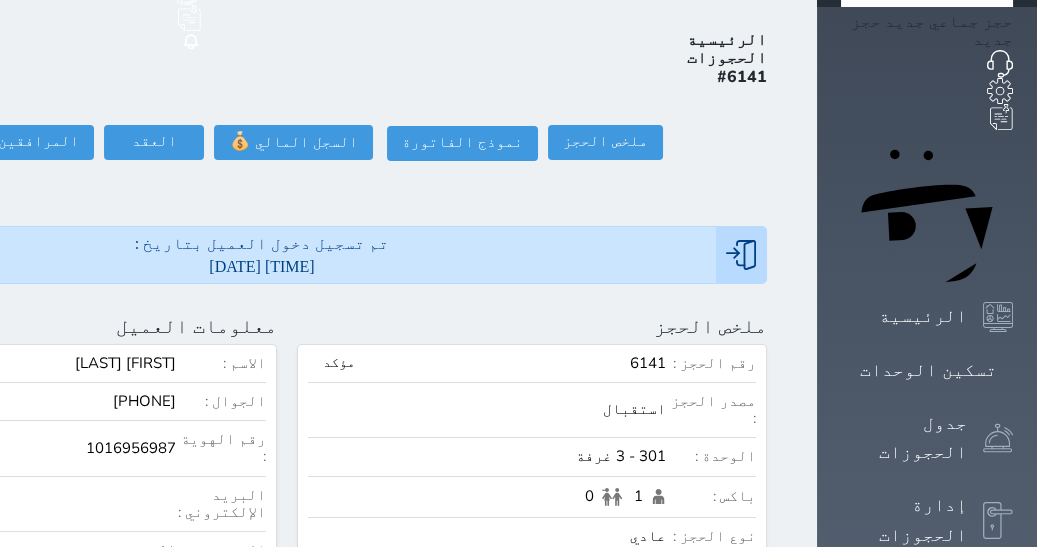 scroll, scrollTop: 0, scrollLeft: 0, axis: both 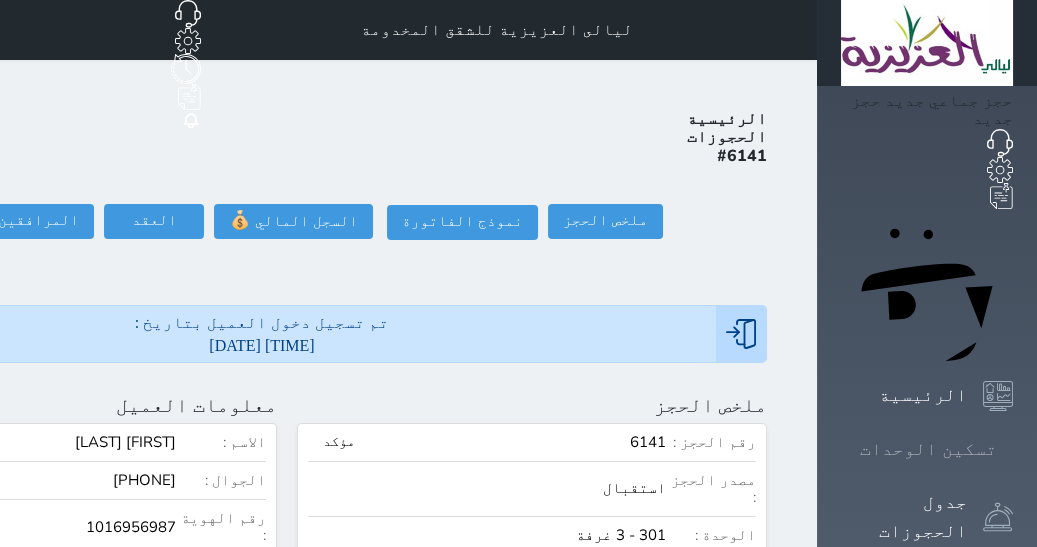 click 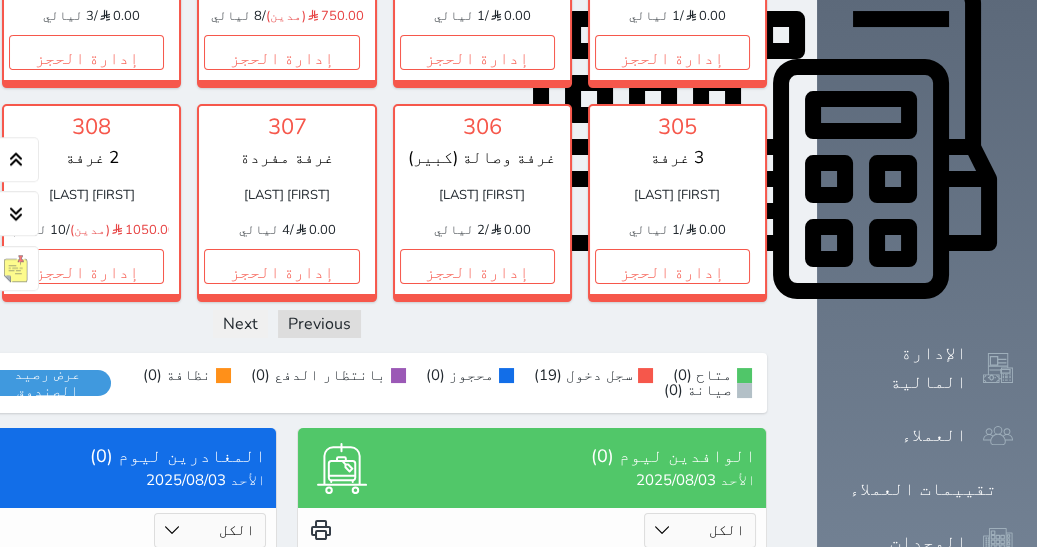 scroll, scrollTop: 858, scrollLeft: 0, axis: vertical 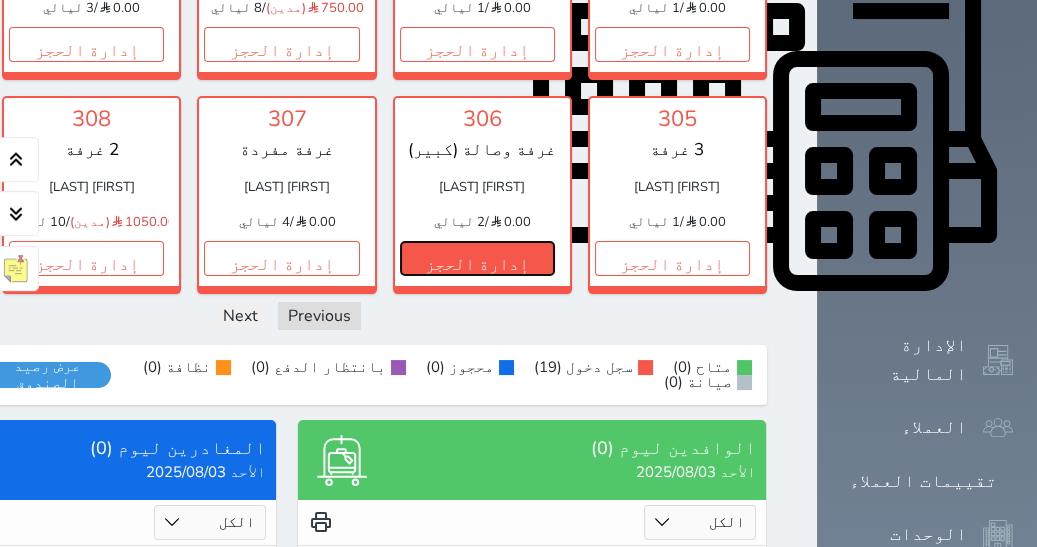 click on "إدارة الحجز" at bounding box center (477, 258) 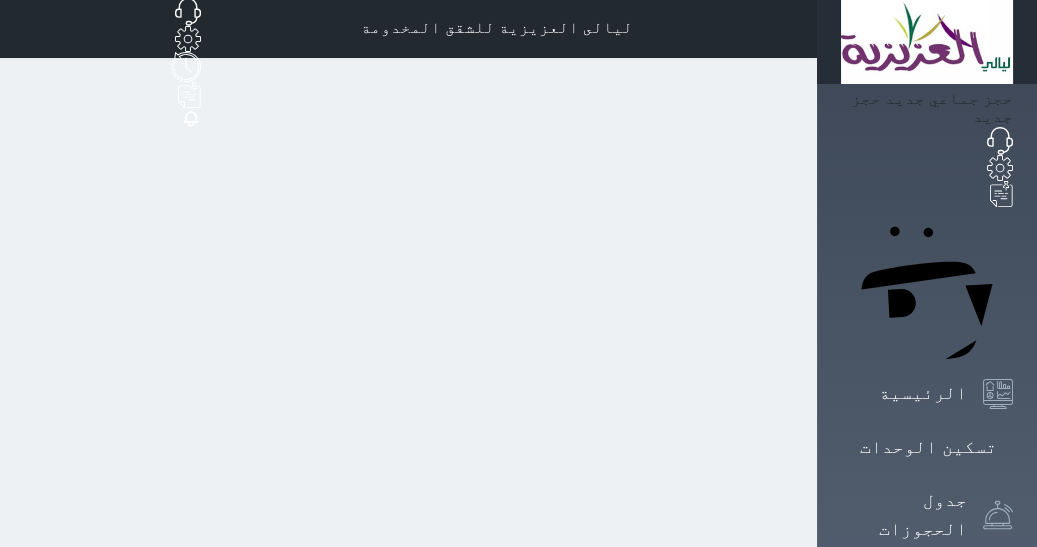 scroll, scrollTop: 0, scrollLeft: 0, axis: both 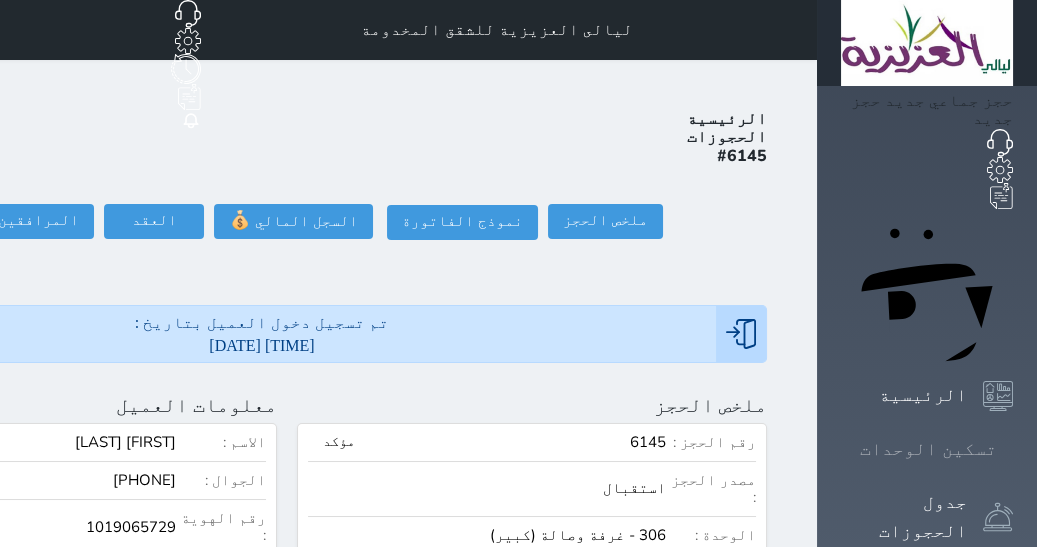 click 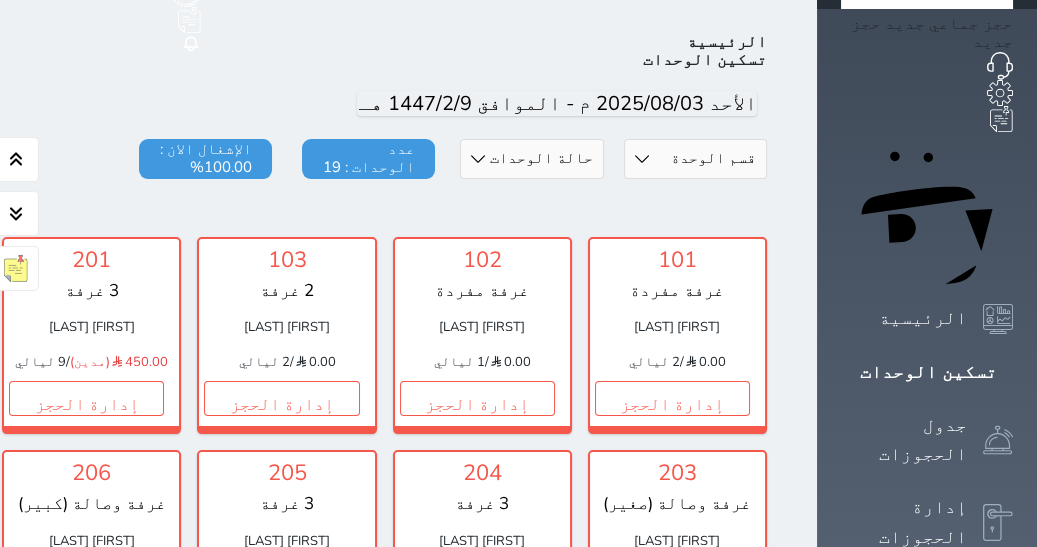 scroll, scrollTop: 77, scrollLeft: 0, axis: vertical 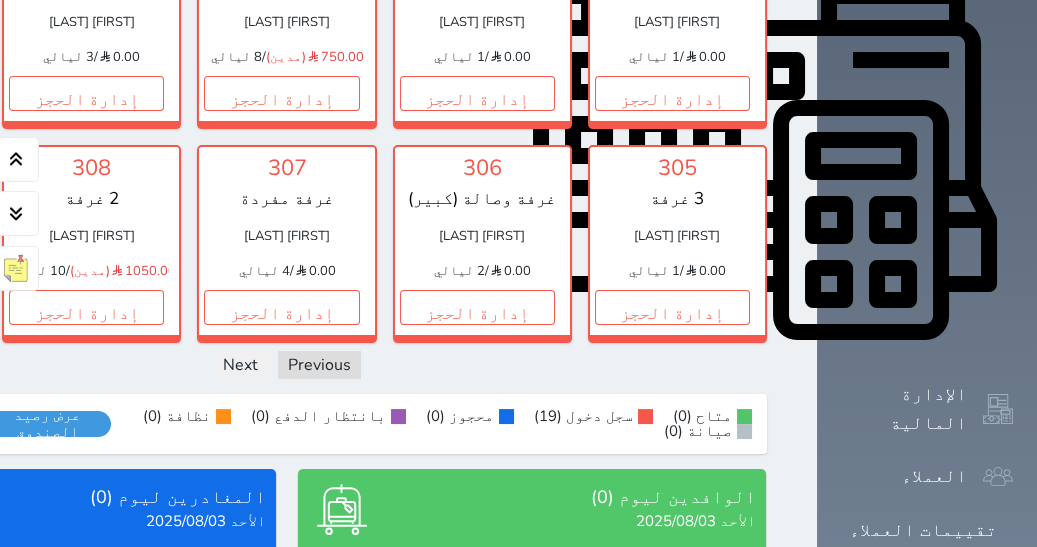 click on "تسكين الوحدات" at bounding box center (927, -360) 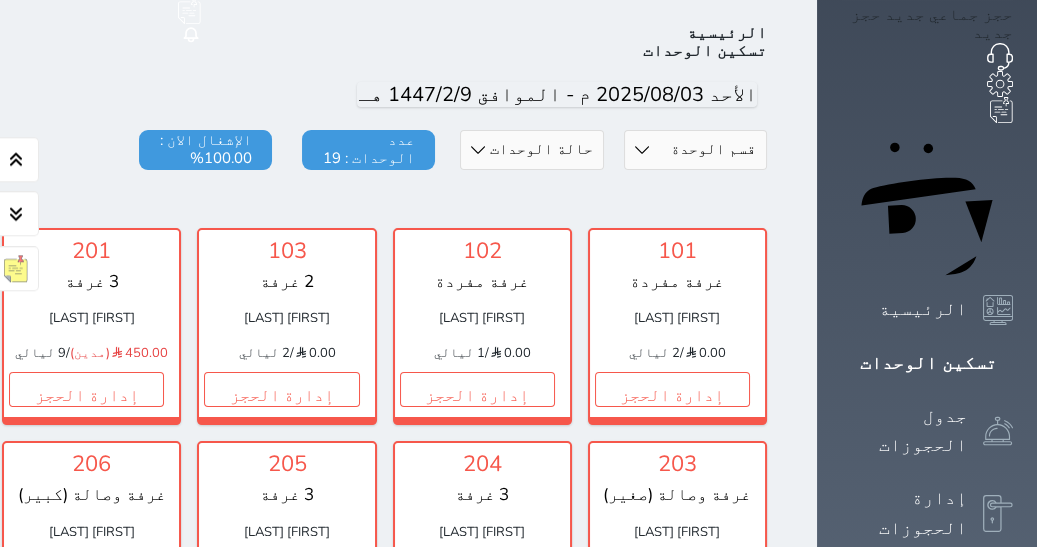 scroll, scrollTop: 79, scrollLeft: 0, axis: vertical 